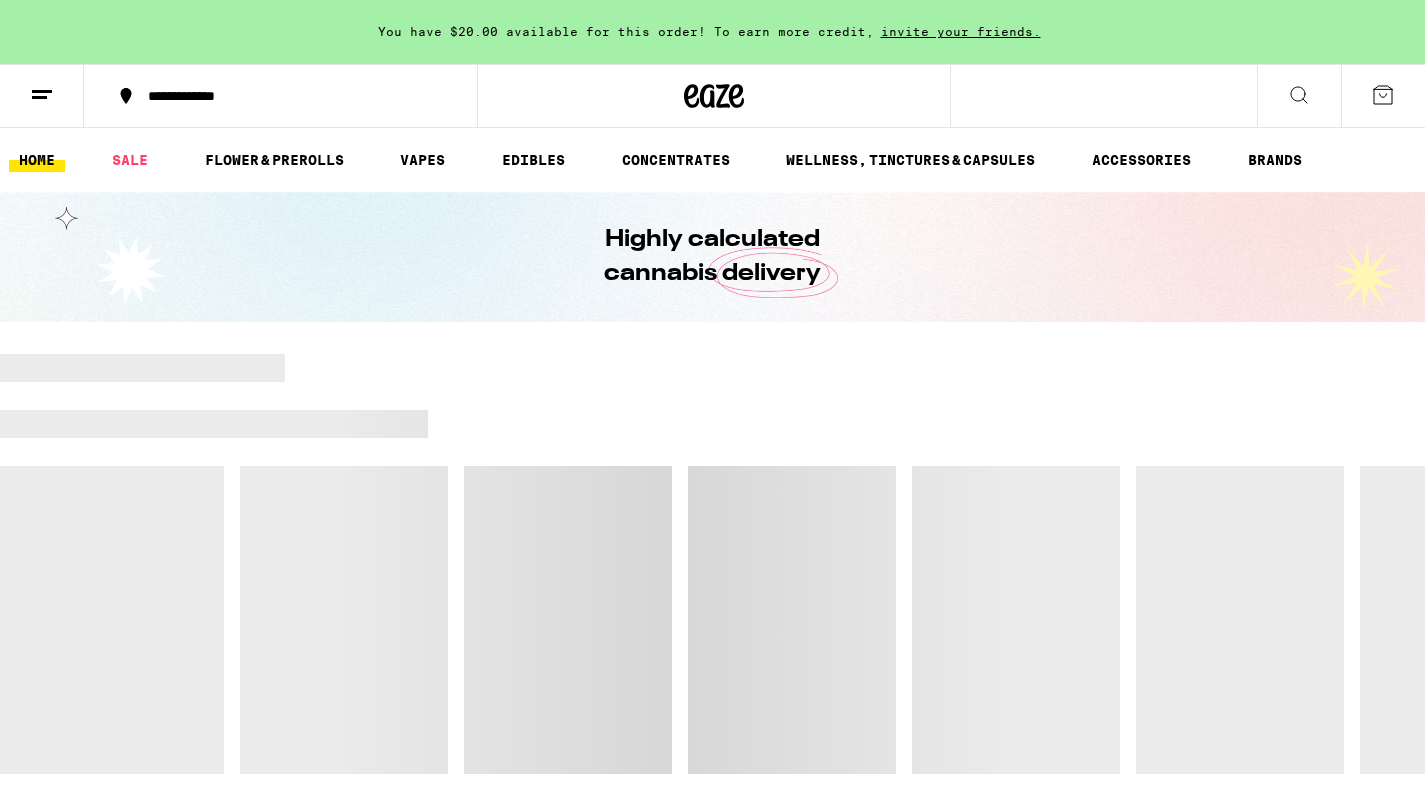 scroll, scrollTop: 0, scrollLeft: 0, axis: both 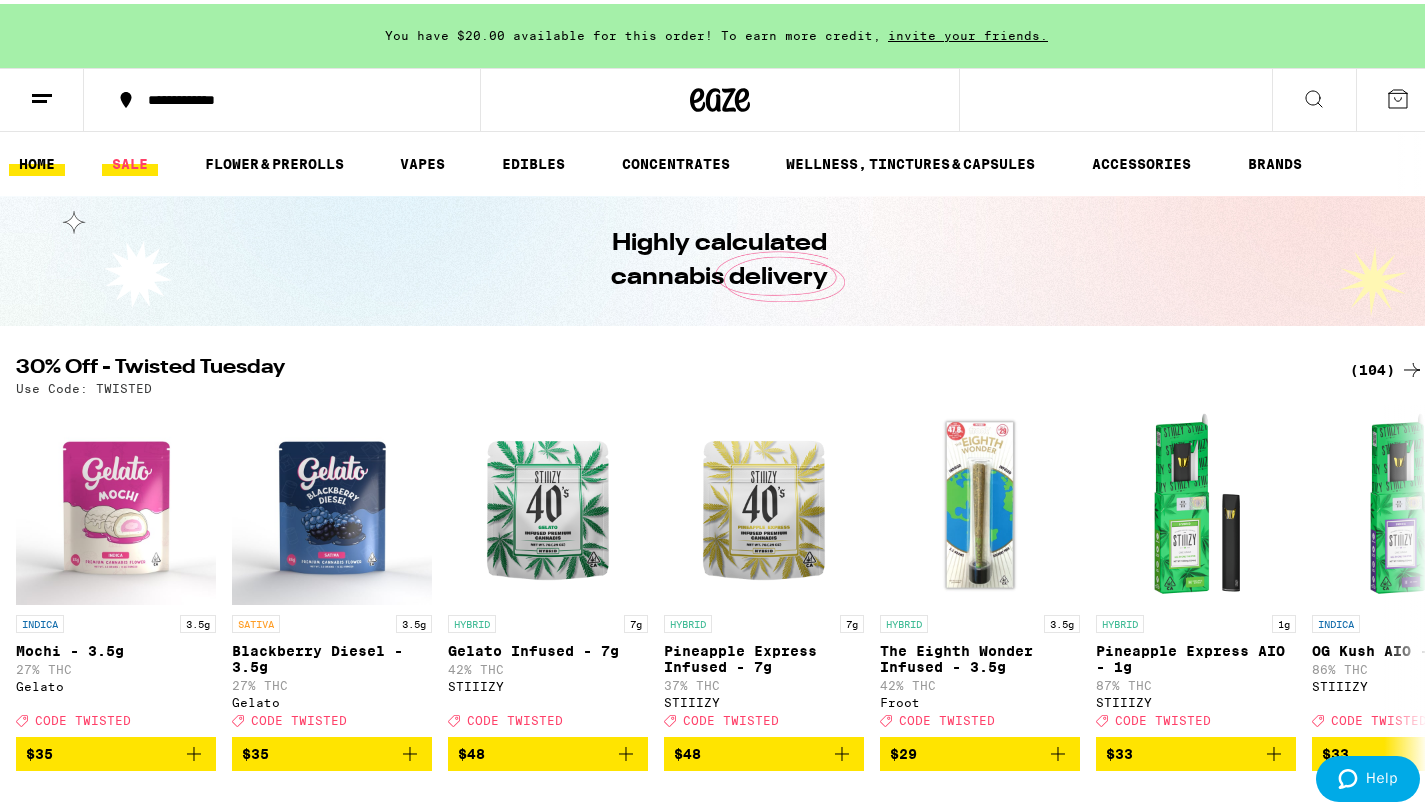 click on "SALE" at bounding box center (130, 160) 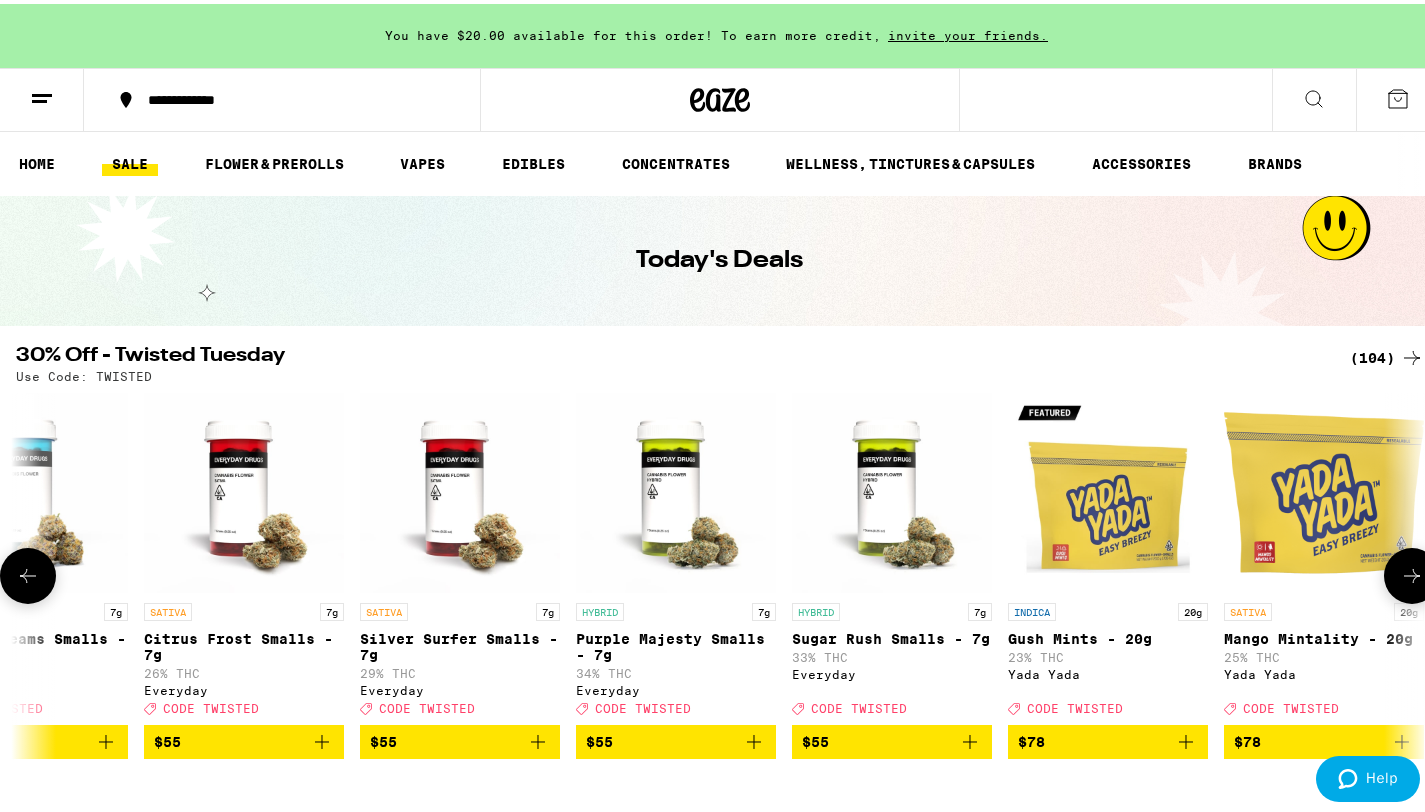 scroll, scrollTop: 0, scrollLeft: 21071, axis: horizontal 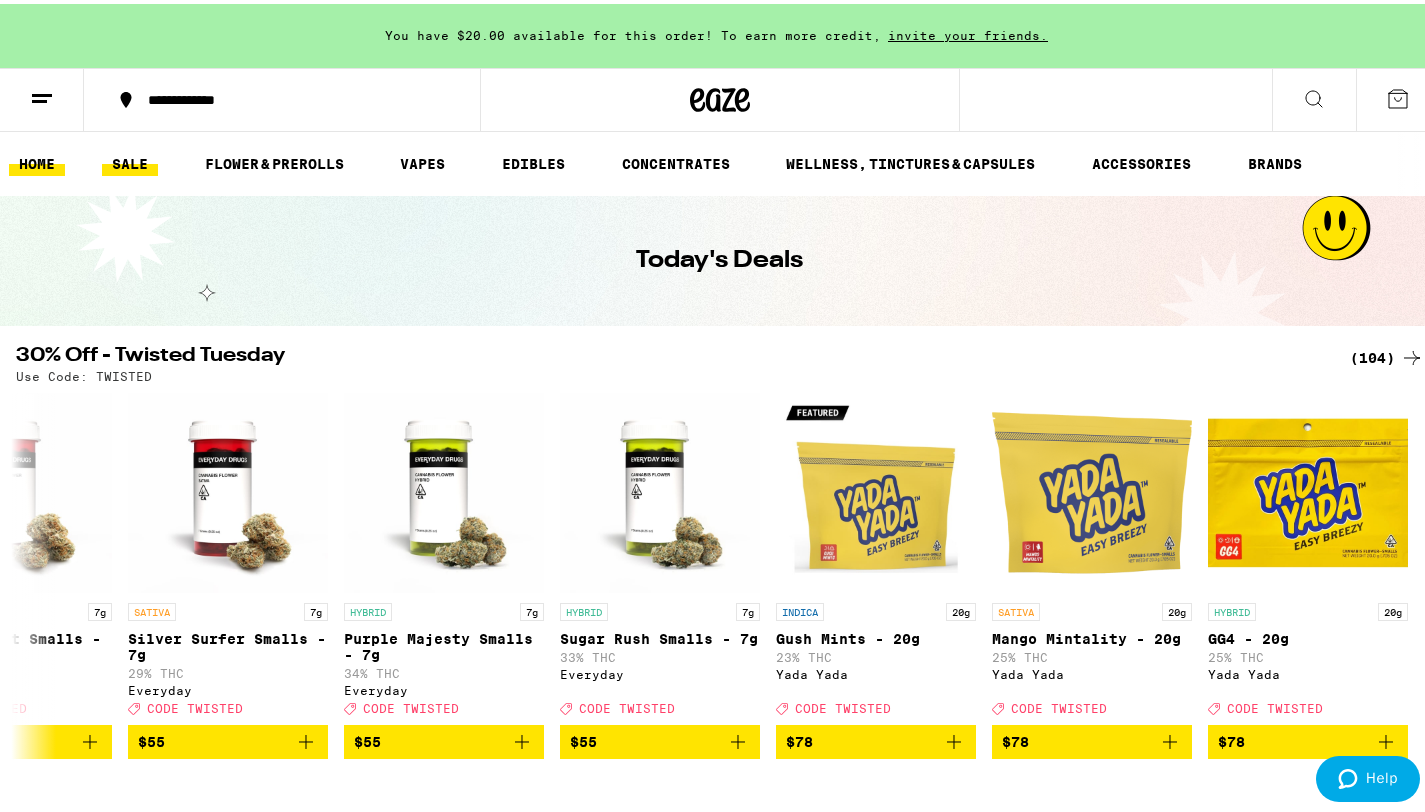 click on "HOME" at bounding box center [37, 160] 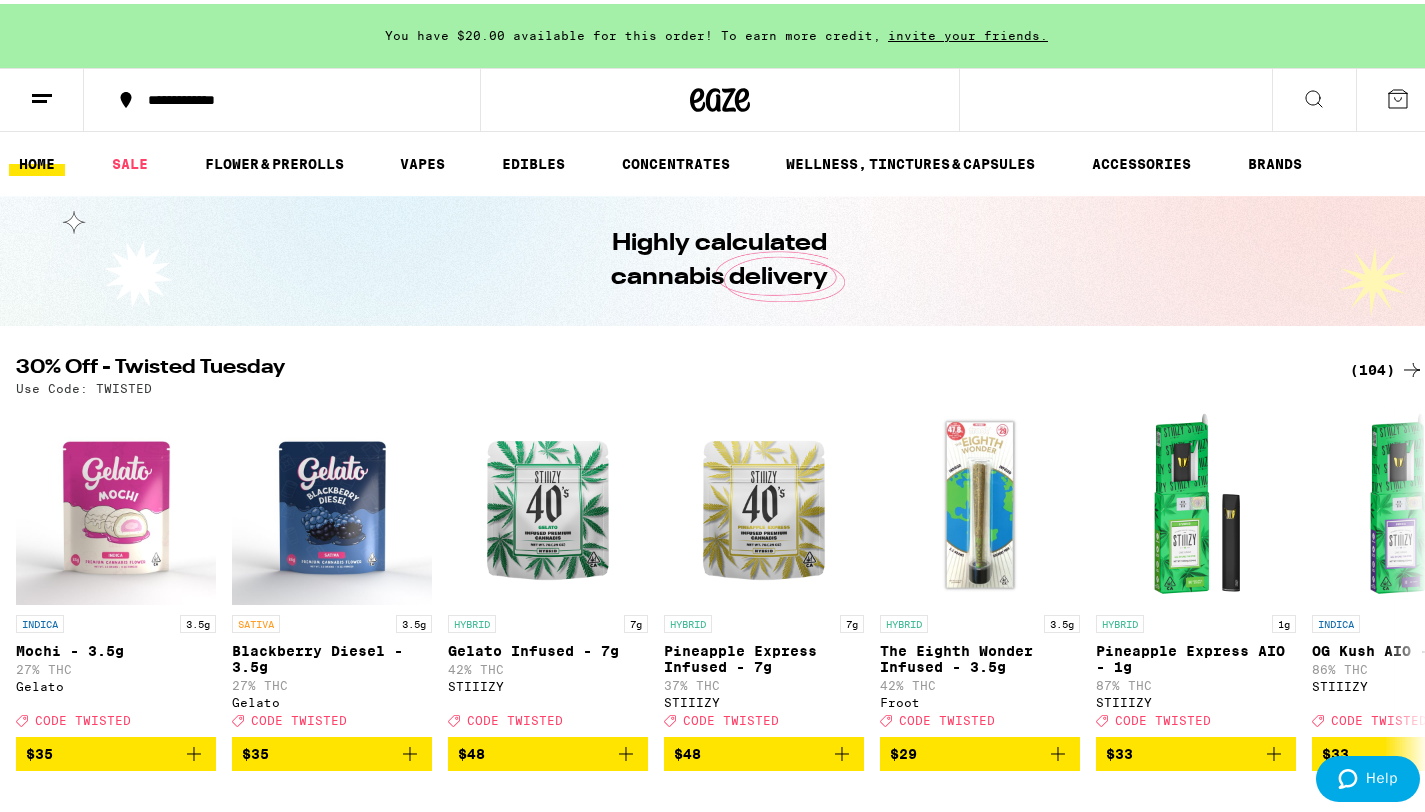 scroll, scrollTop: 541, scrollLeft: 0, axis: vertical 